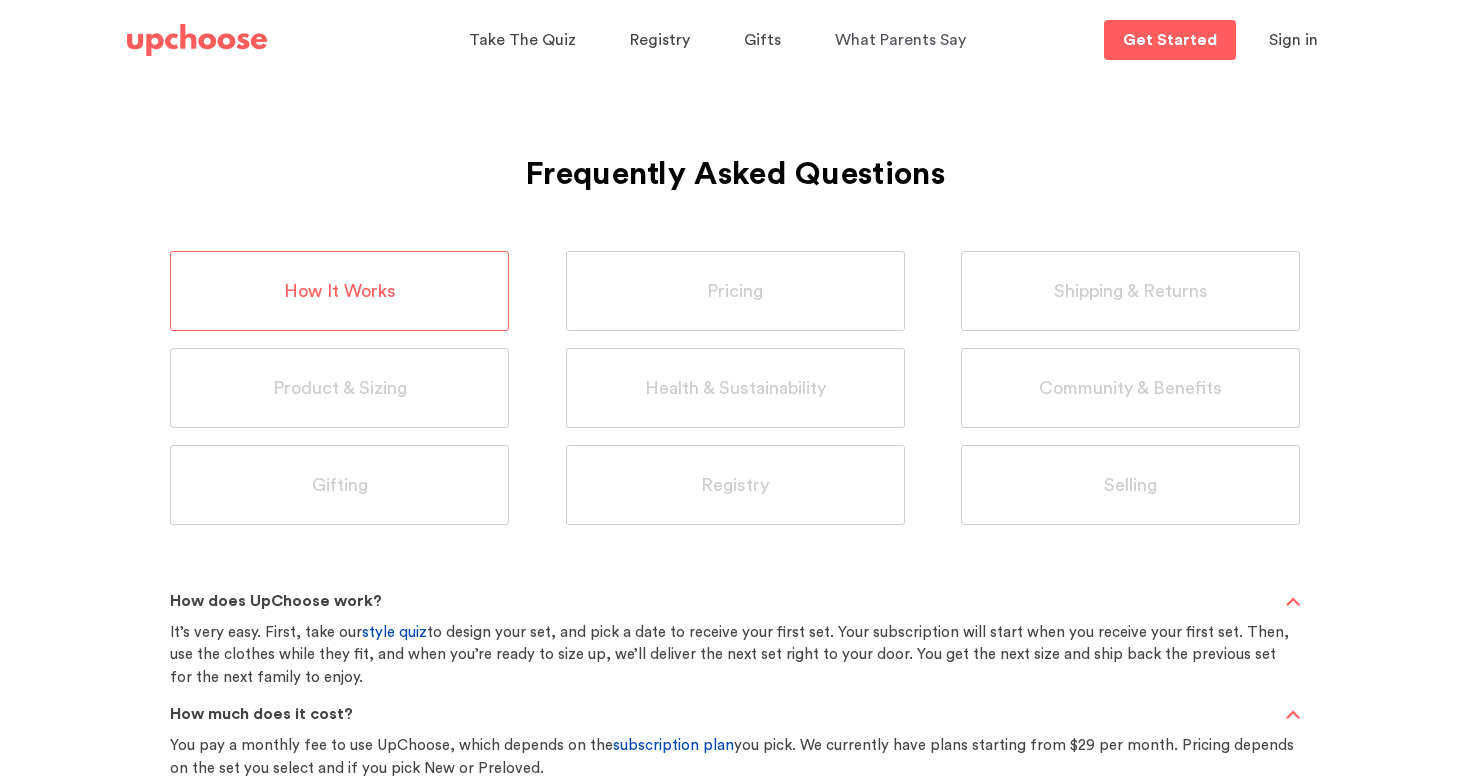 scroll, scrollTop: 770, scrollLeft: 0, axis: vertical 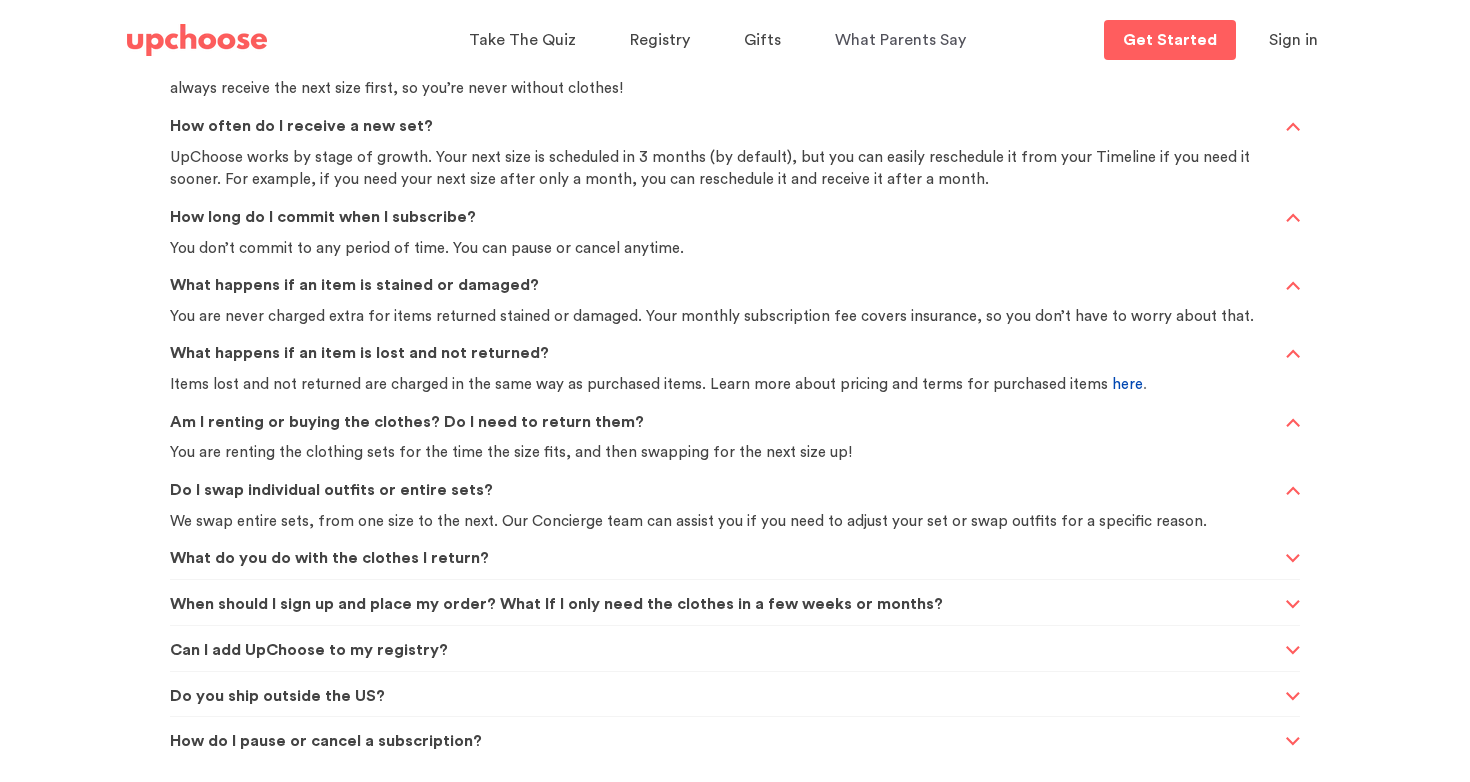 click on "What do you do with the clothes I return?" at bounding box center (725, -169) 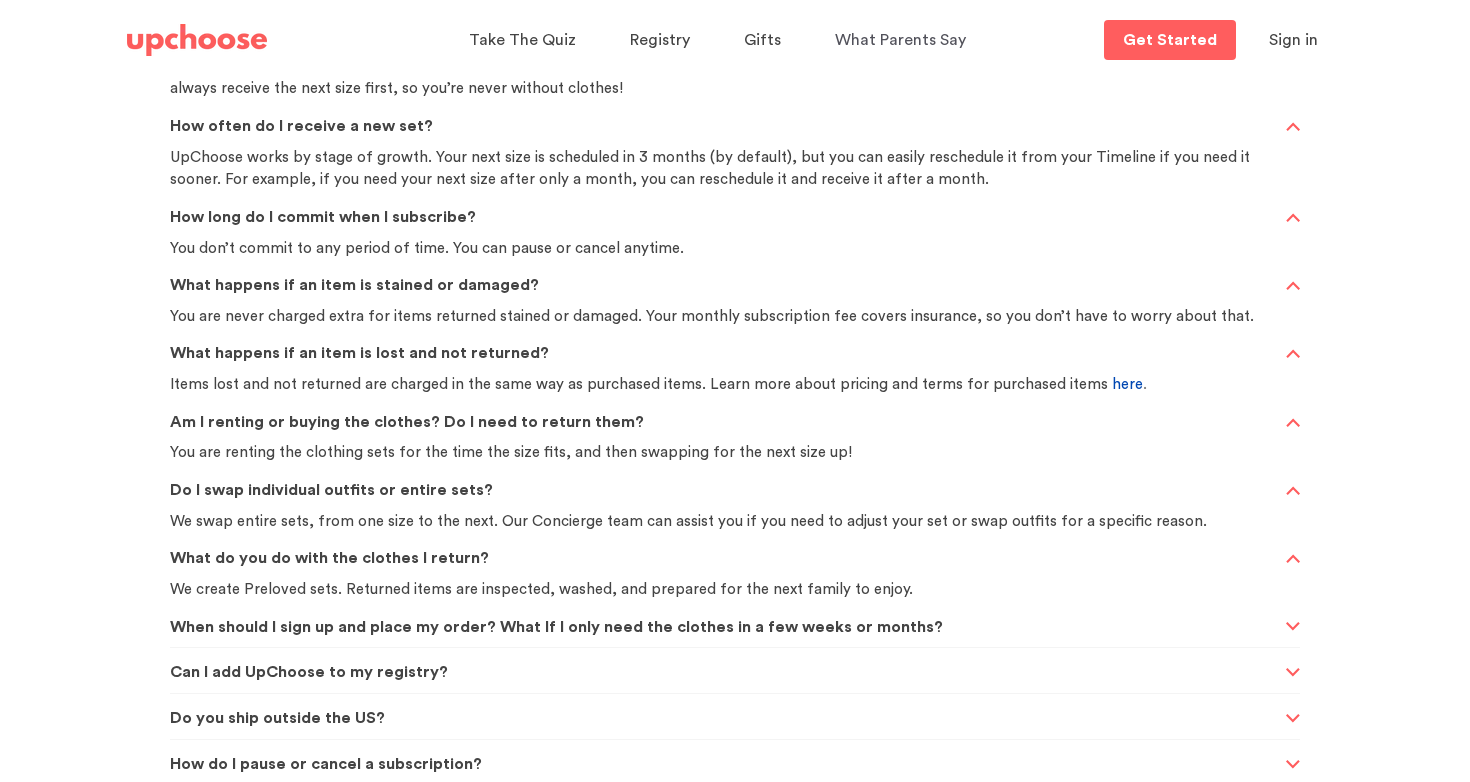 click on "When should I sign up and place my order? What If I only need the clothes in a few weeks or months?" at bounding box center (725, -169) 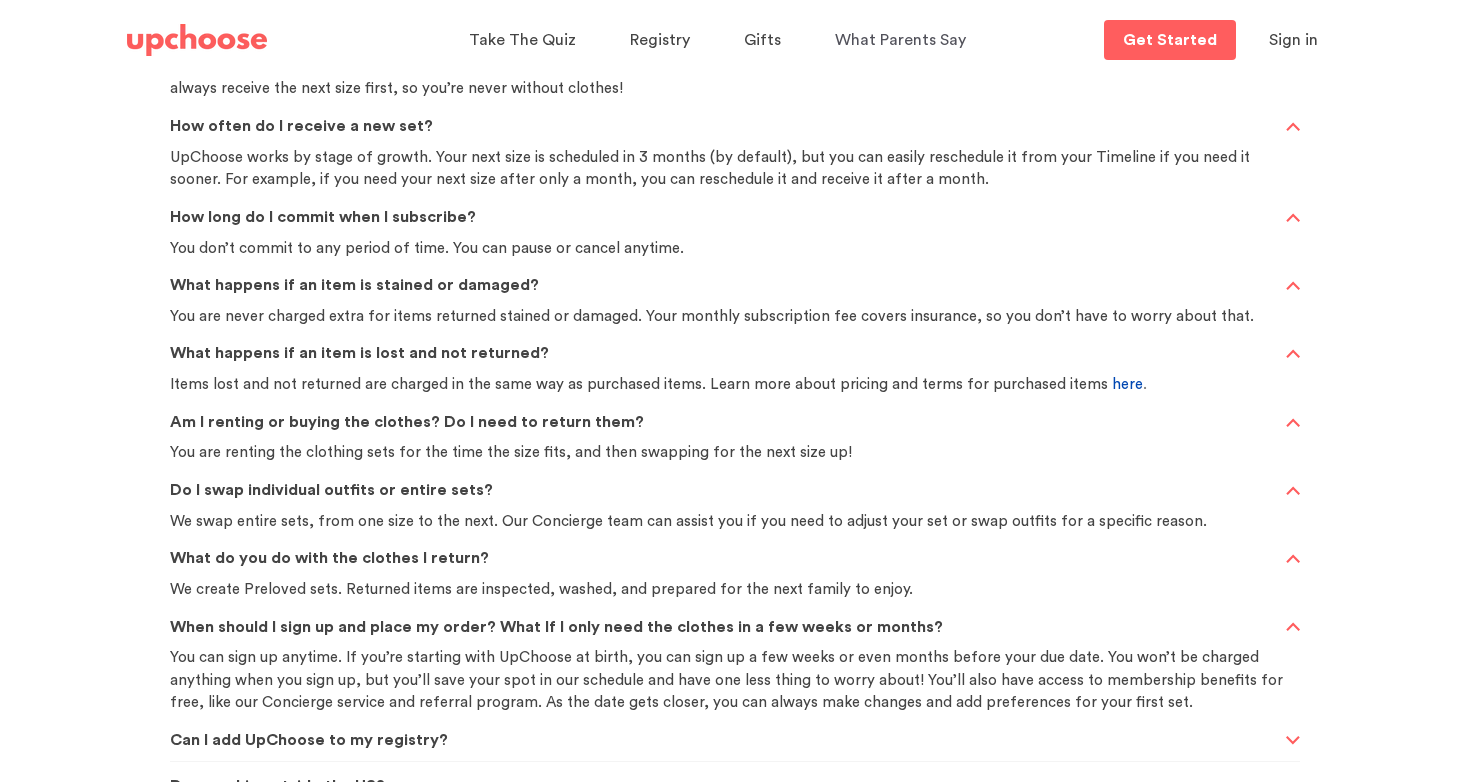 scroll, scrollTop: 860, scrollLeft: 0, axis: vertical 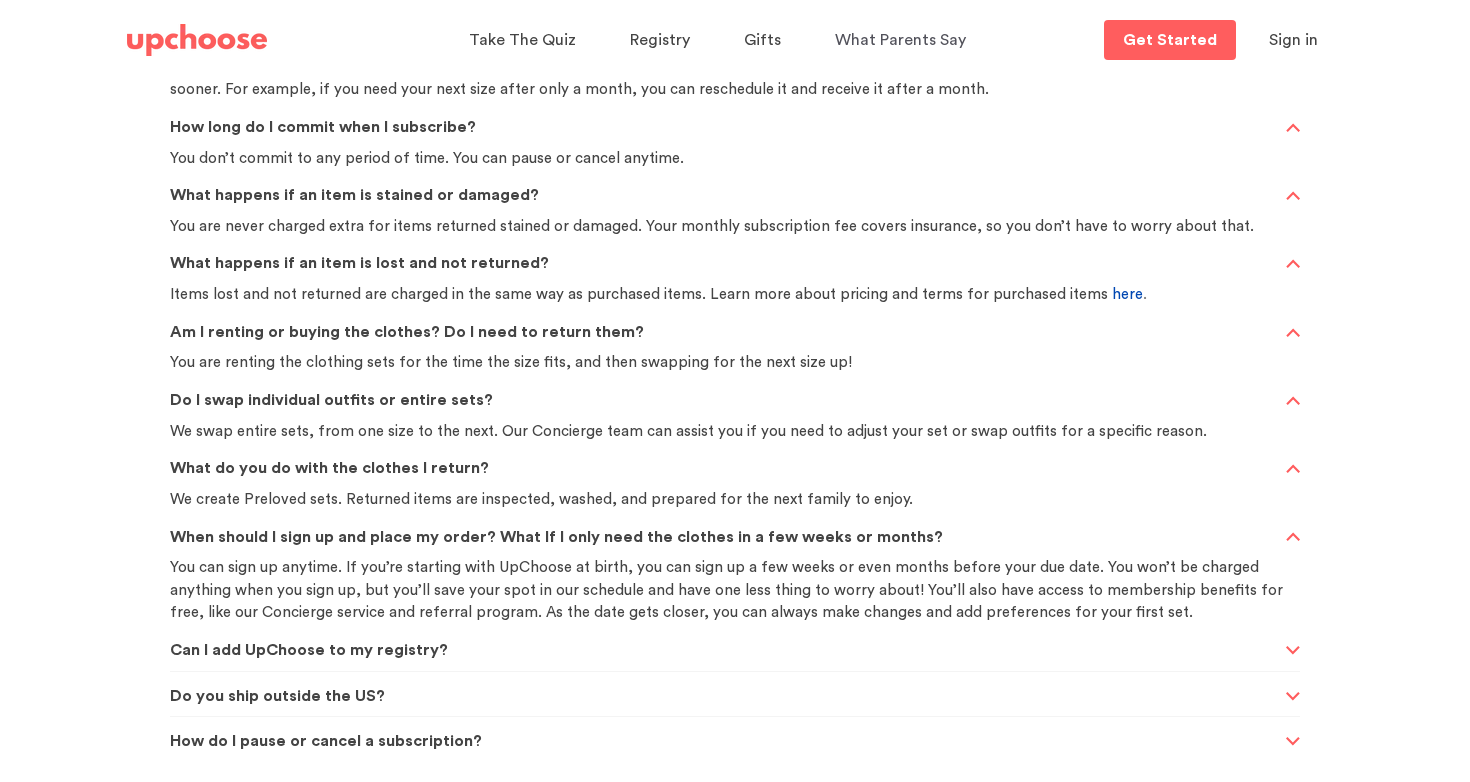 click on "Can I add UpChoose to my registry?" at bounding box center (725, -259) 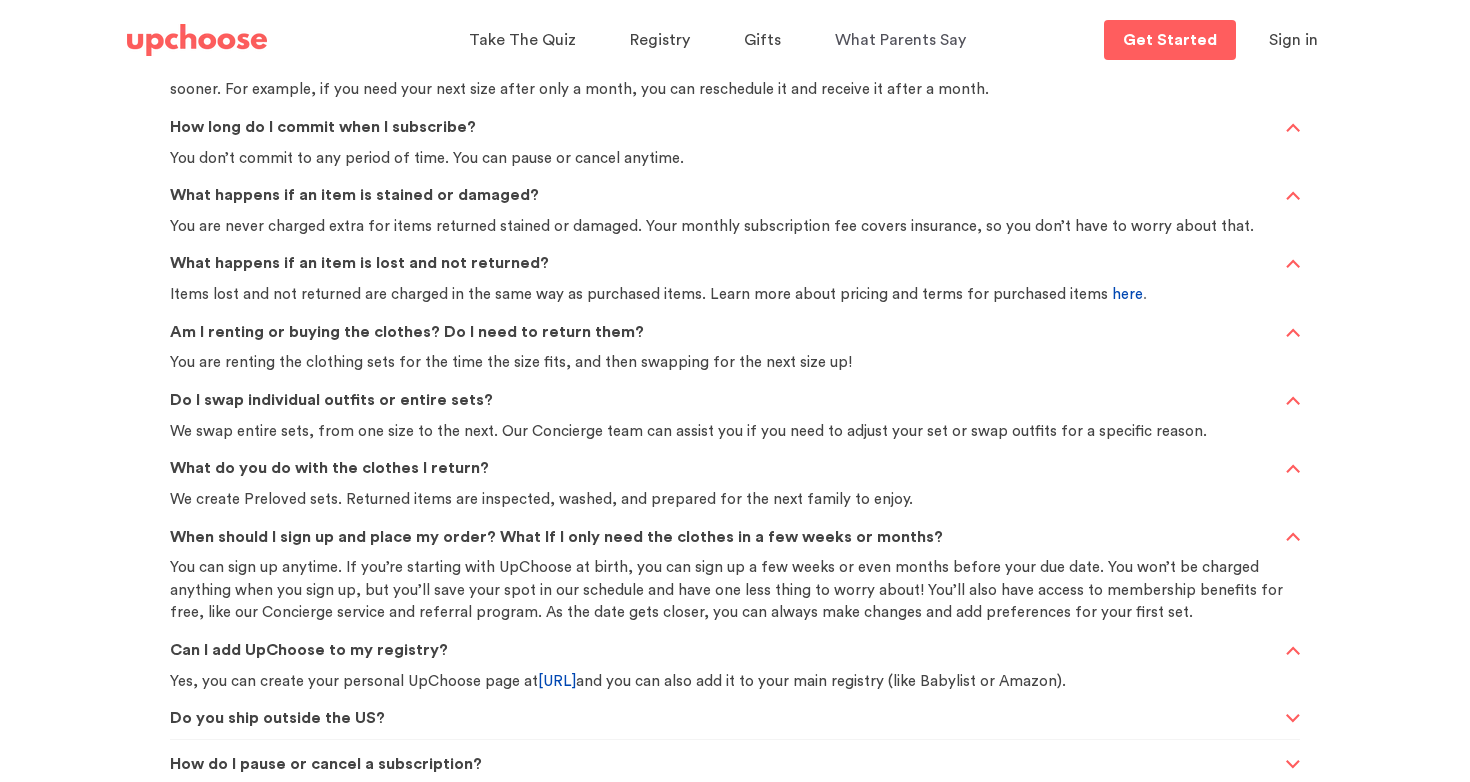 scroll, scrollTop: 882, scrollLeft: 0, axis: vertical 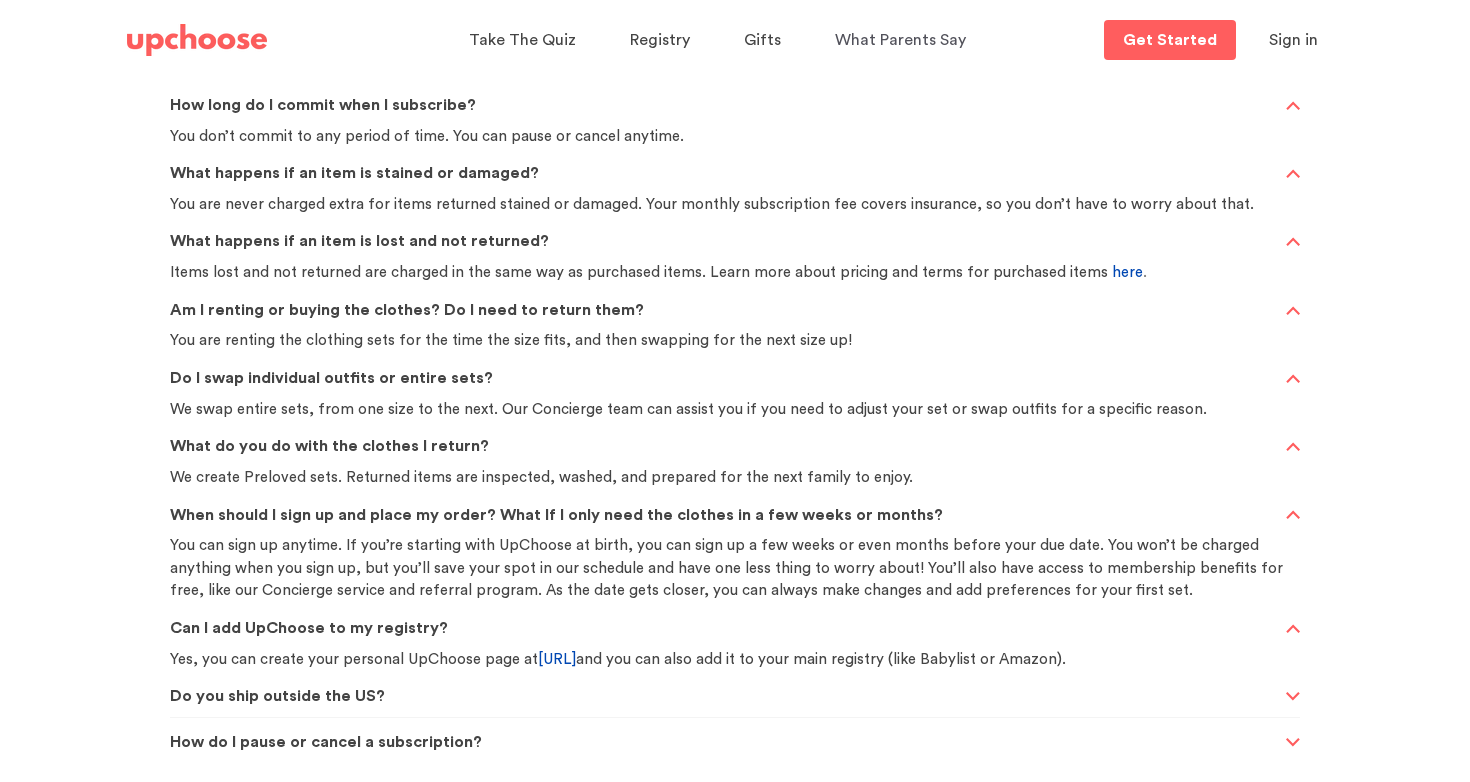click on "Do you ship outside the US?" at bounding box center [725, -281] 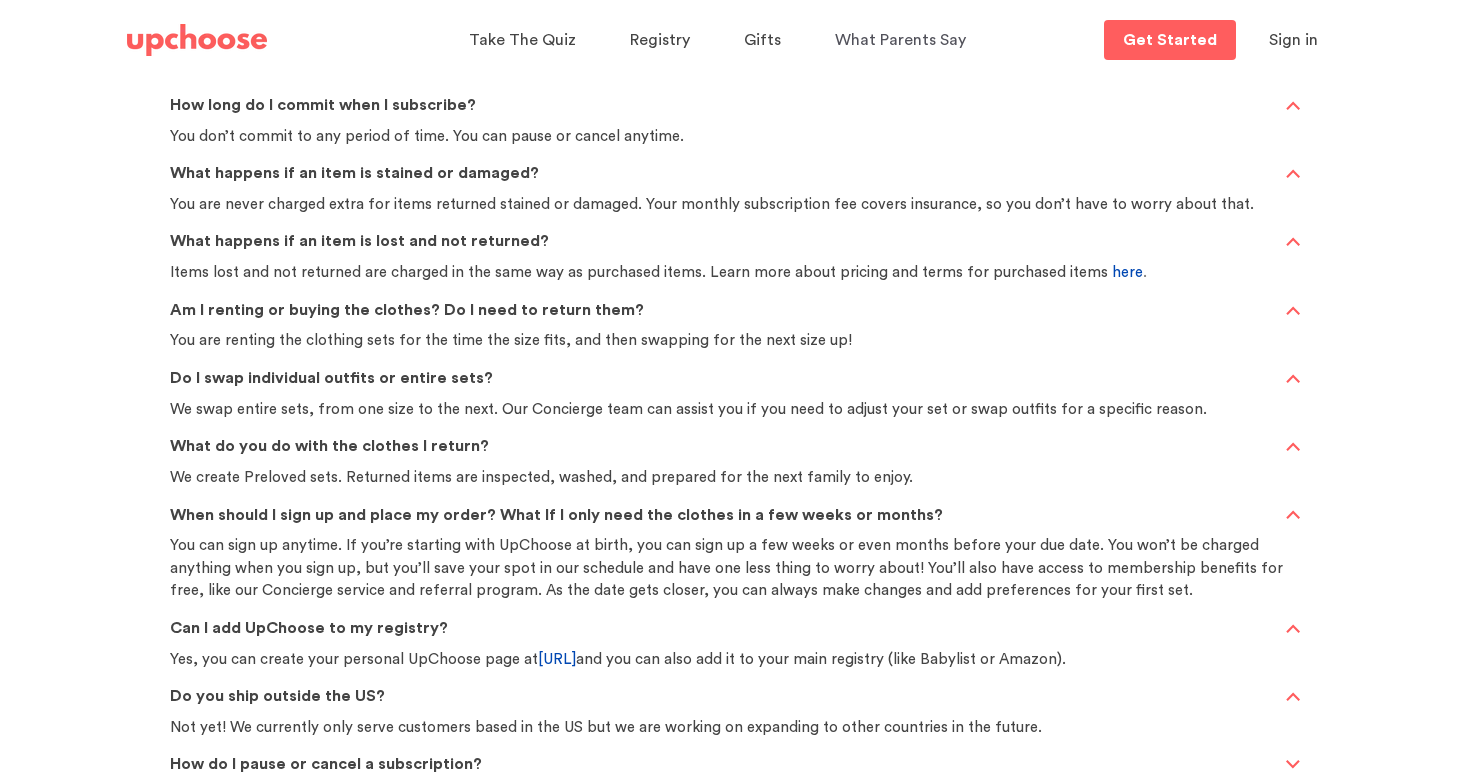 scroll, scrollTop: 905, scrollLeft: 0, axis: vertical 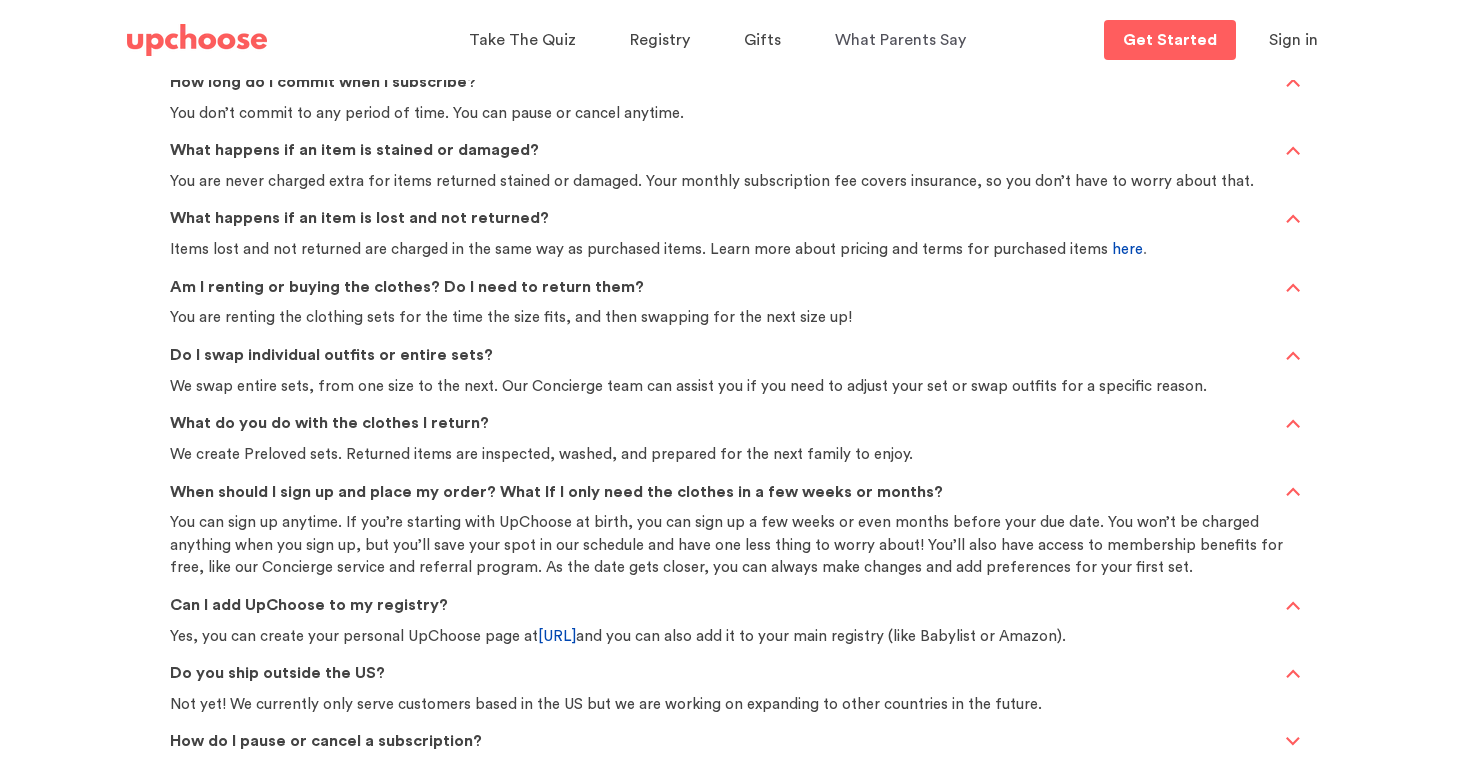 click on "How do I pause or cancel a subscription?" at bounding box center (725, -304) 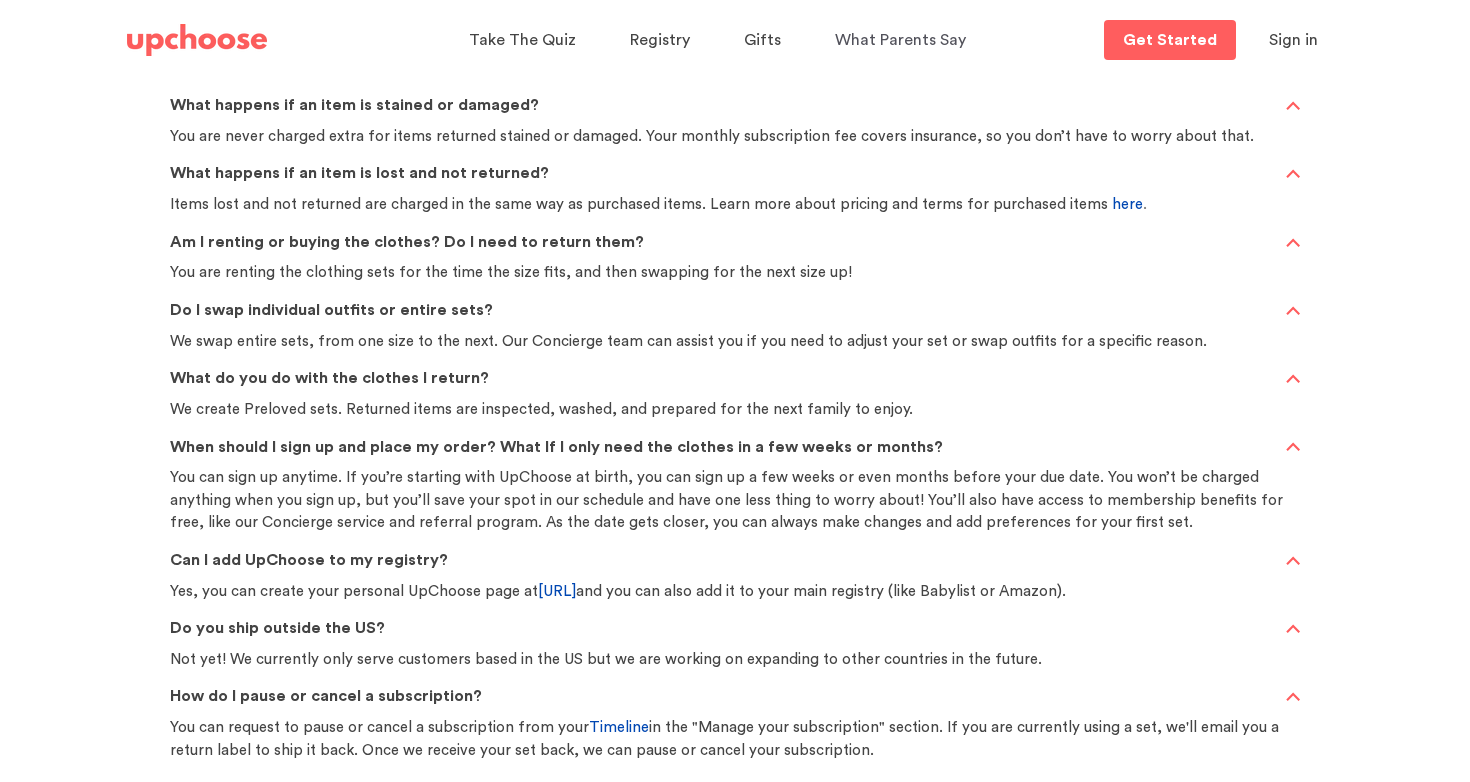 scroll, scrollTop: 0, scrollLeft: 0, axis: both 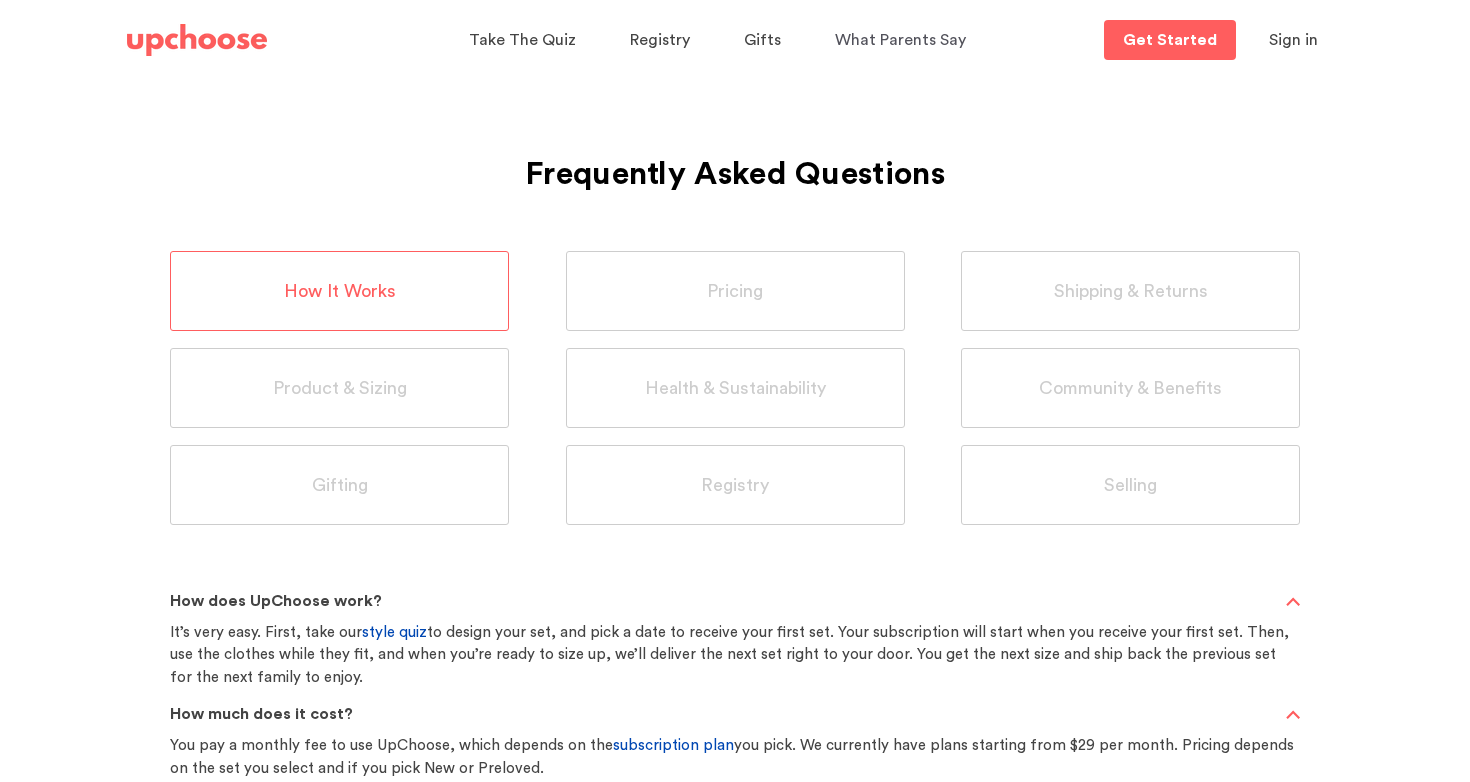 click at bounding box center [197, 40] 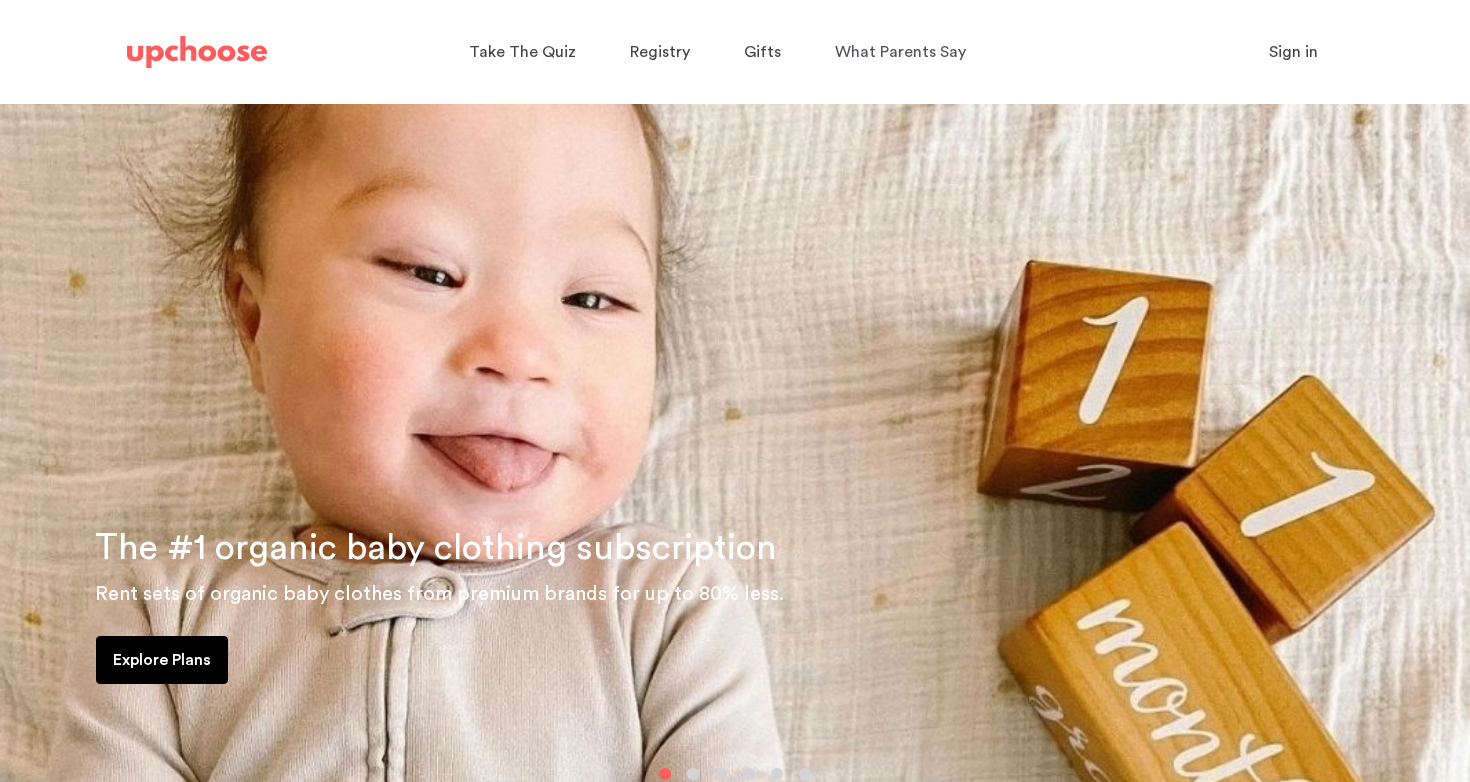 scroll, scrollTop: 0, scrollLeft: 0, axis: both 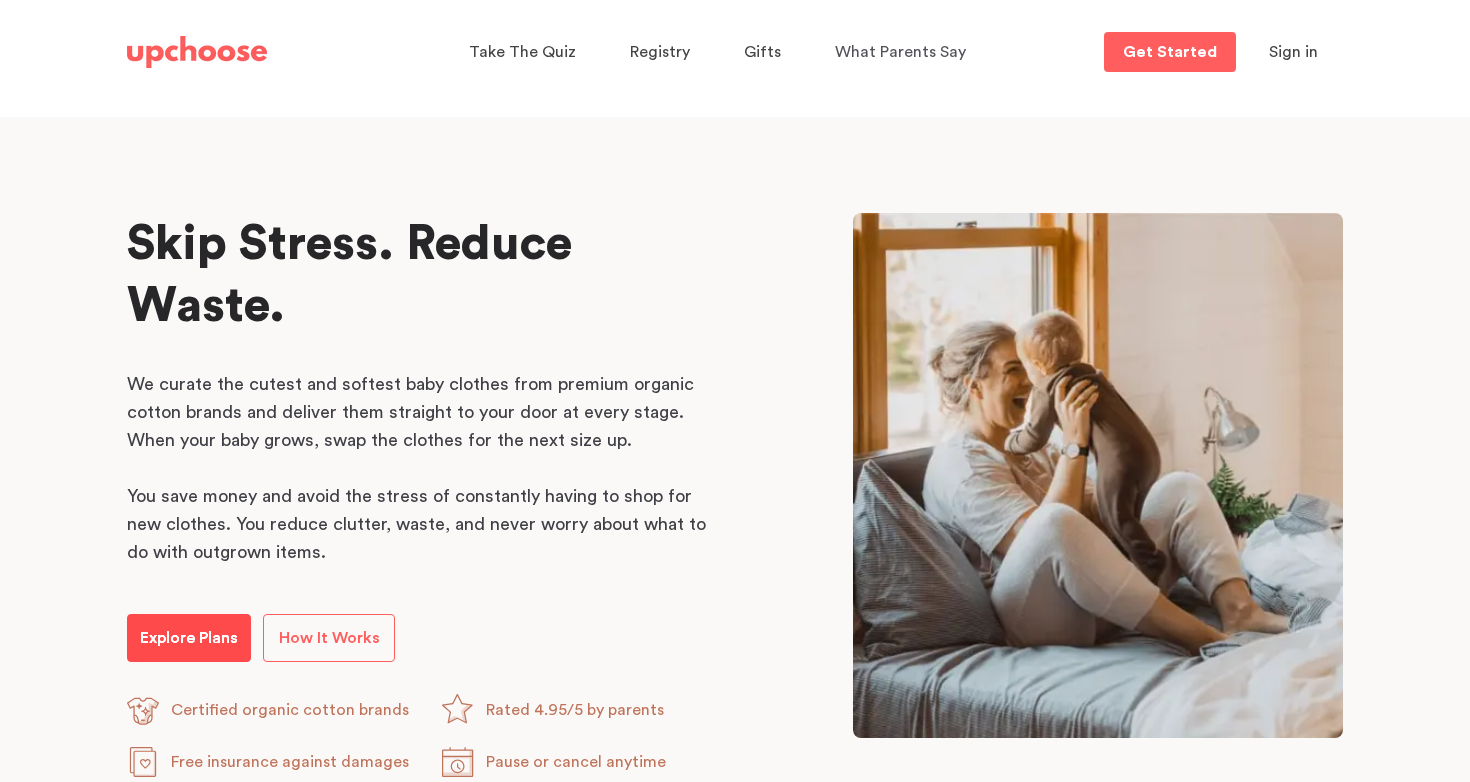 click on "Explore Plans" at bounding box center (189, 638) 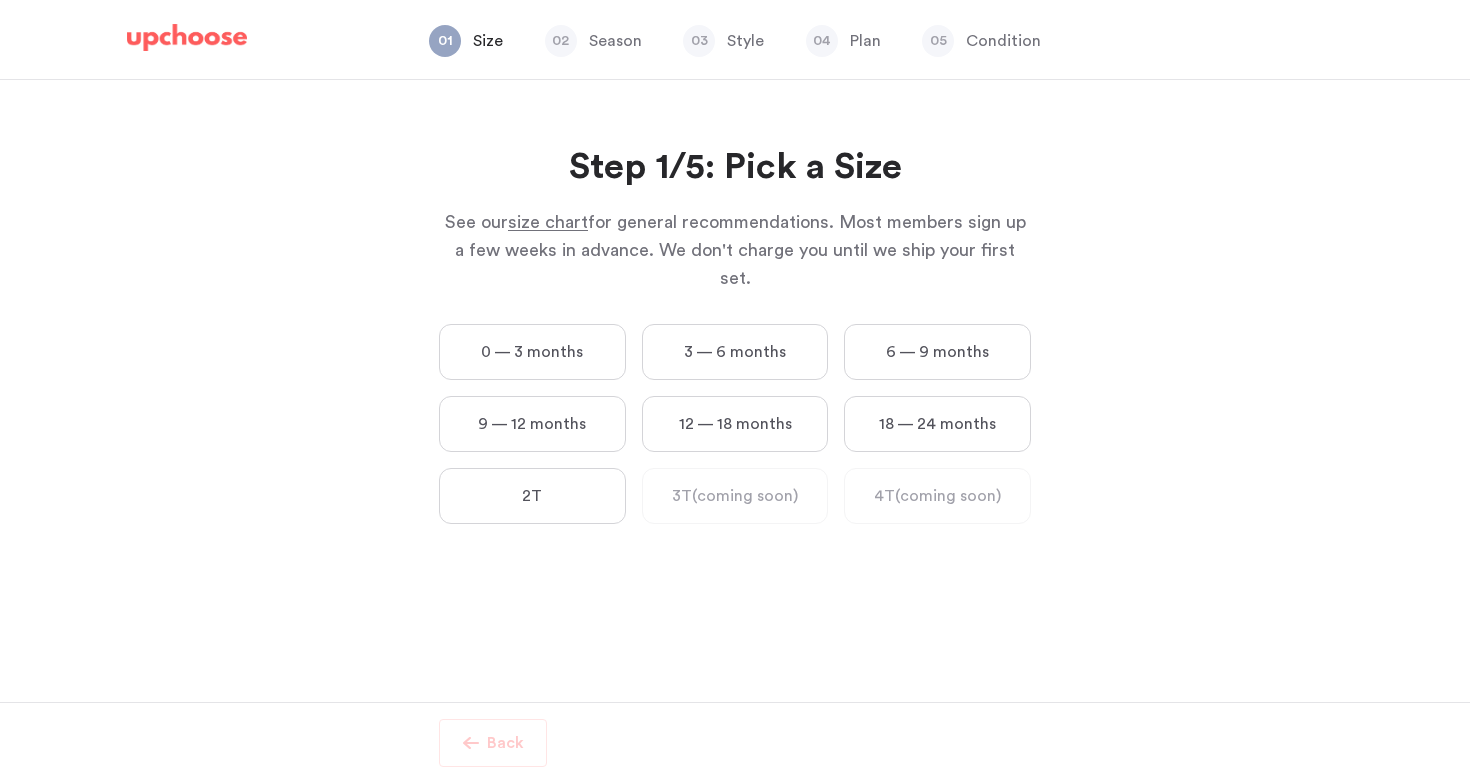 scroll, scrollTop: 0, scrollLeft: 0, axis: both 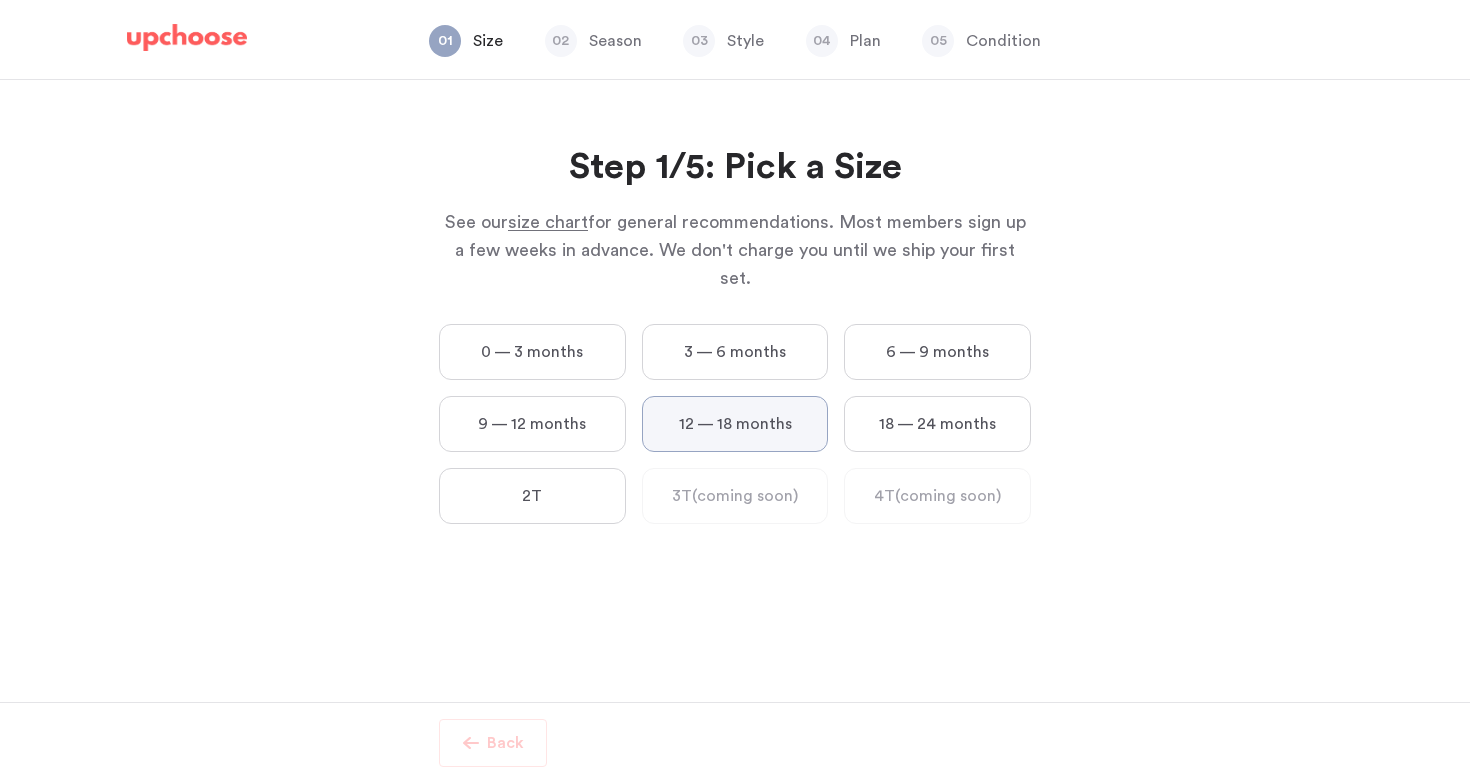 click on "12 — 18 months" at bounding box center [0, 0] 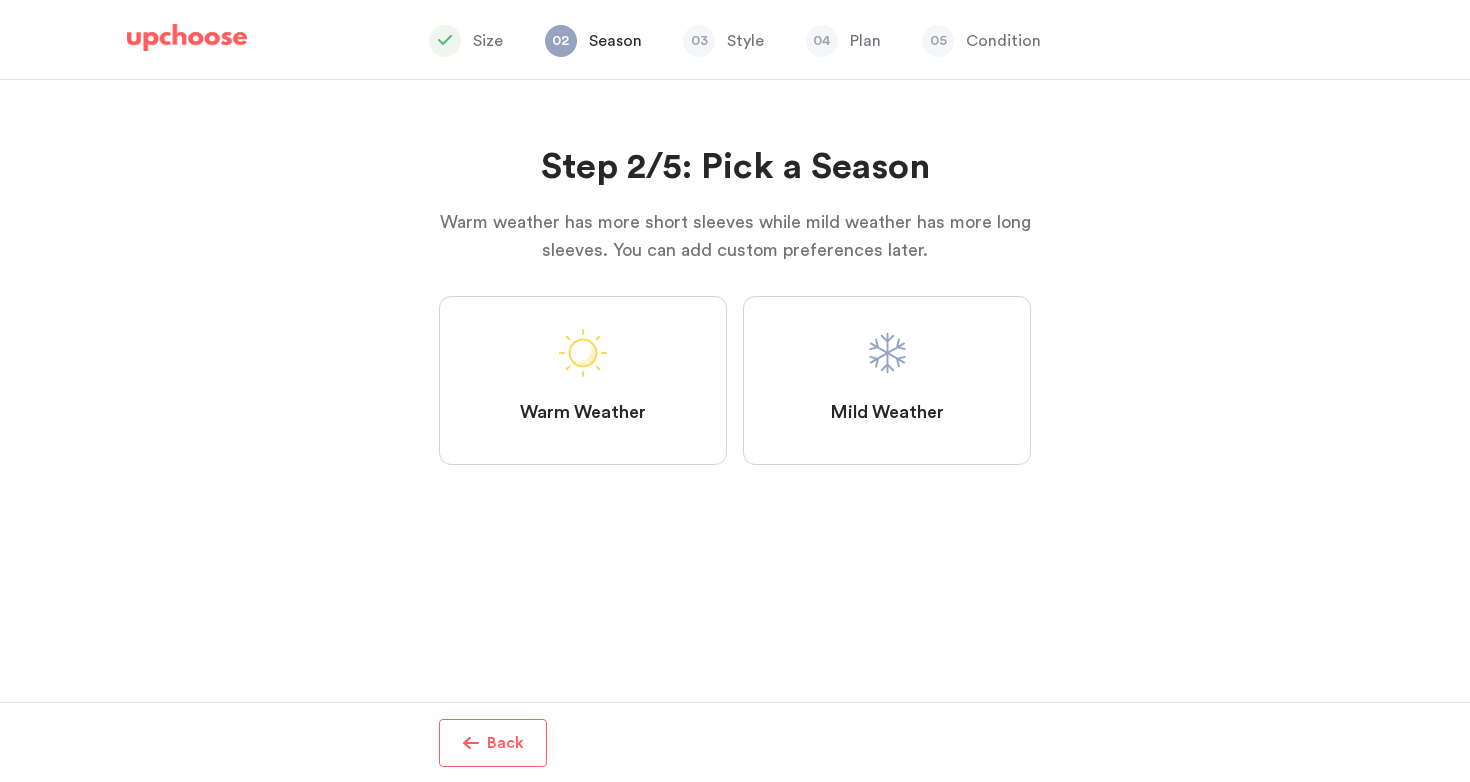 click on "Warm Weather" at bounding box center [583, 380] 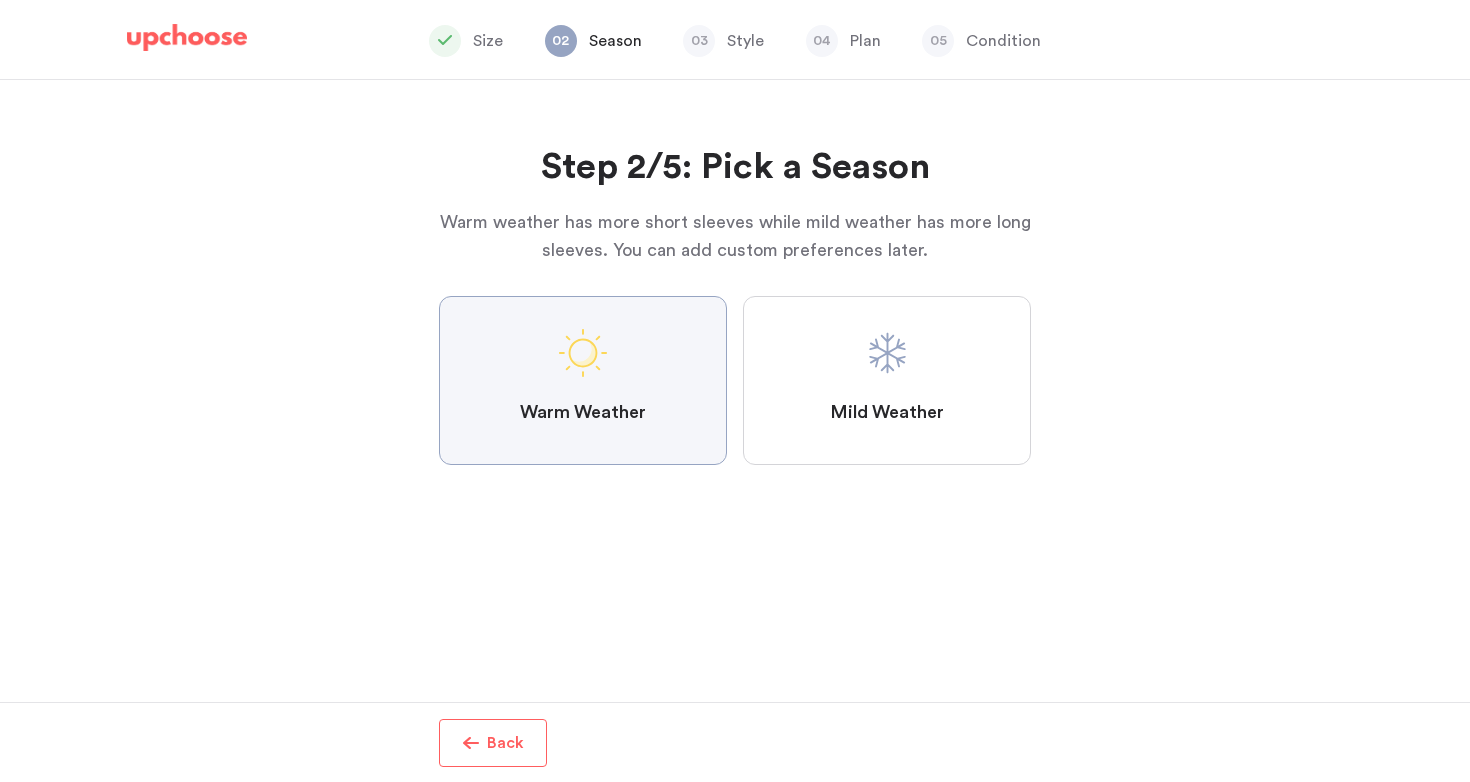 click on "Warm Weather" at bounding box center [0, 0] 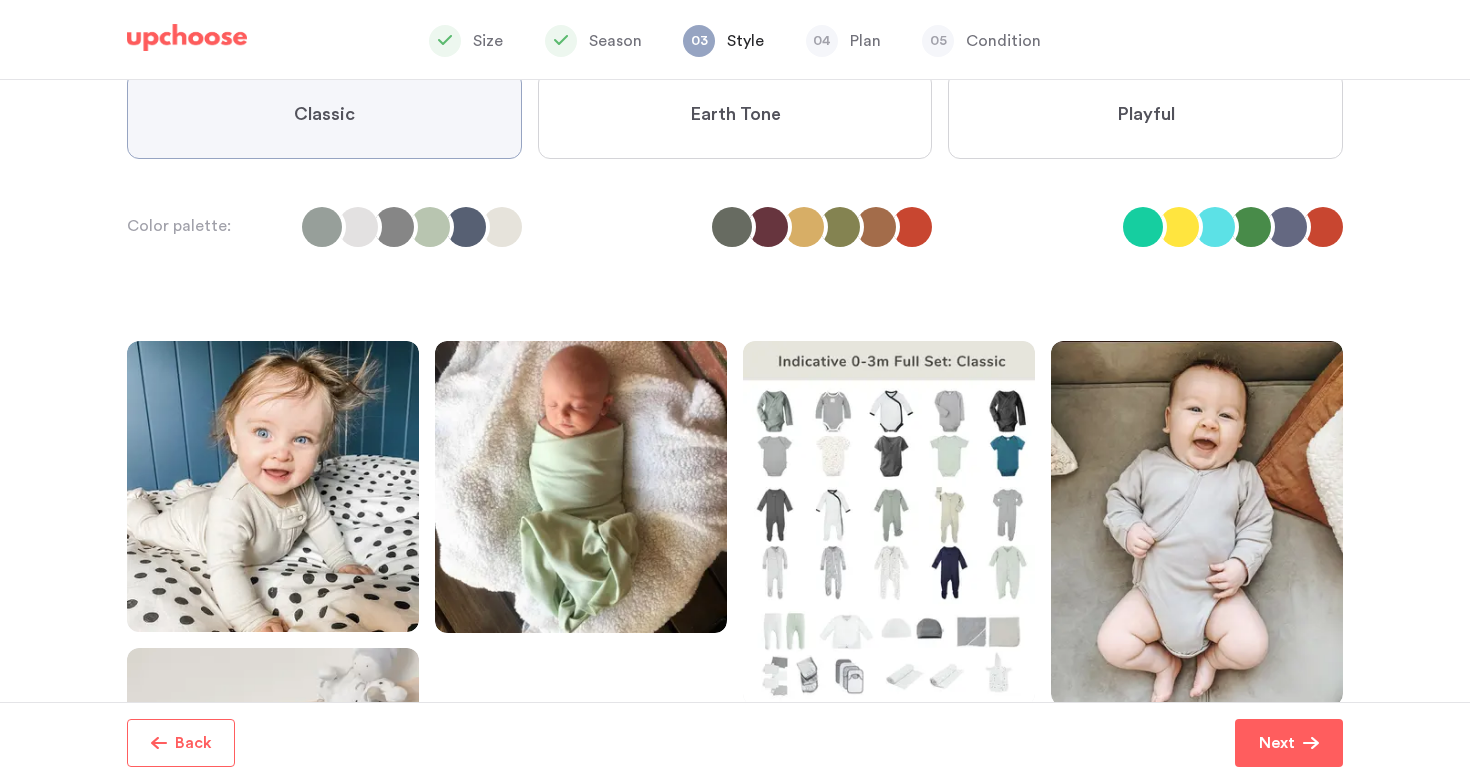 scroll, scrollTop: 4, scrollLeft: 0, axis: vertical 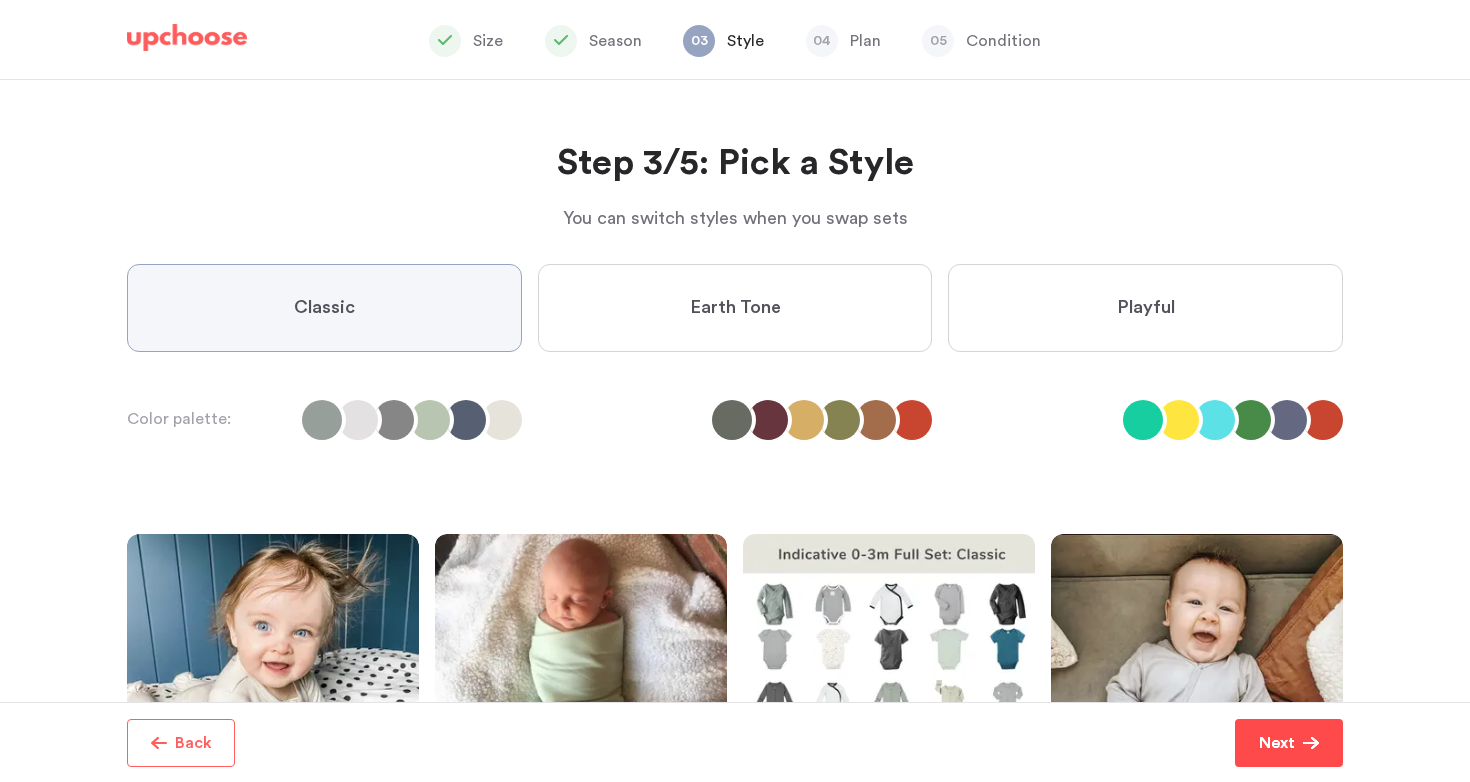 click on "Next" at bounding box center [1277, 743] 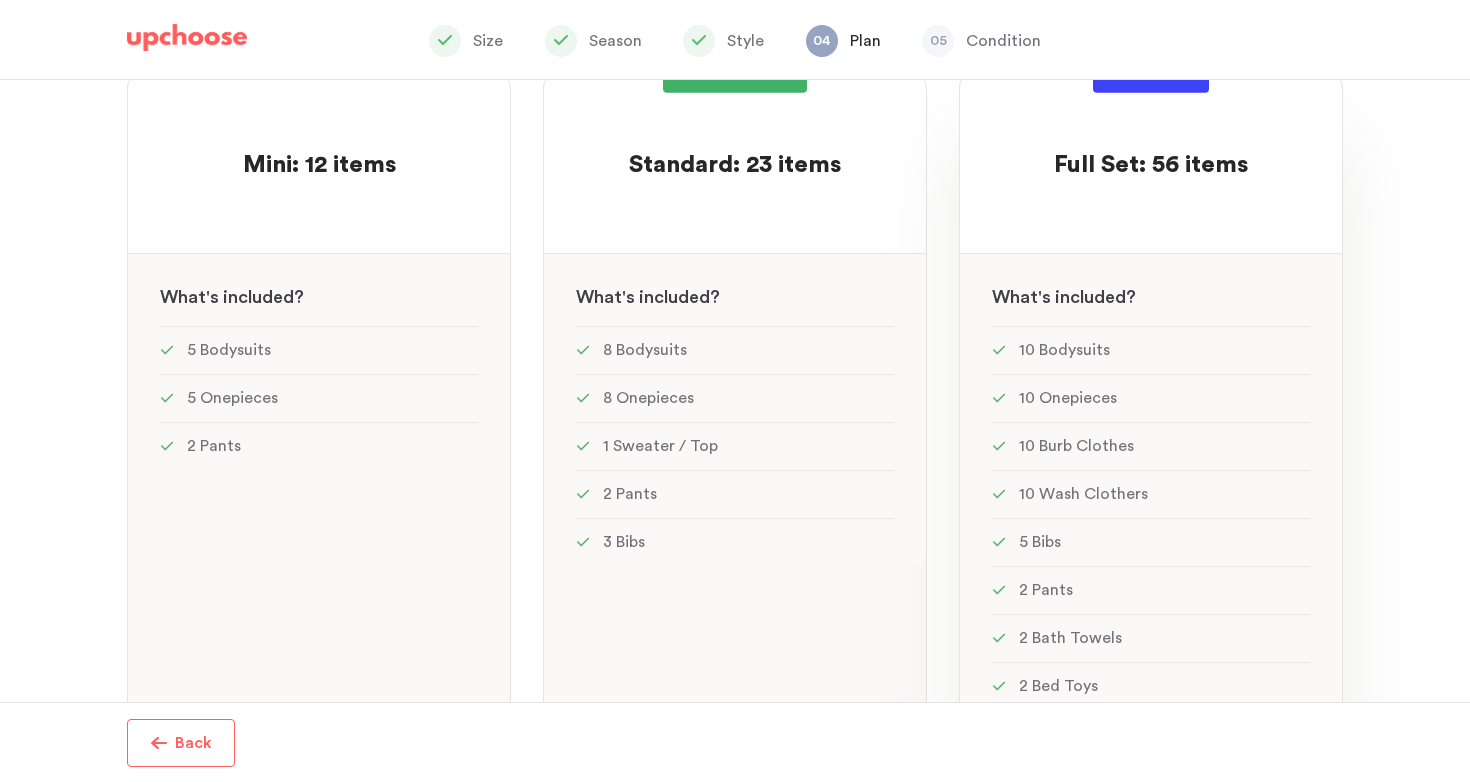 scroll, scrollTop: 160, scrollLeft: 0, axis: vertical 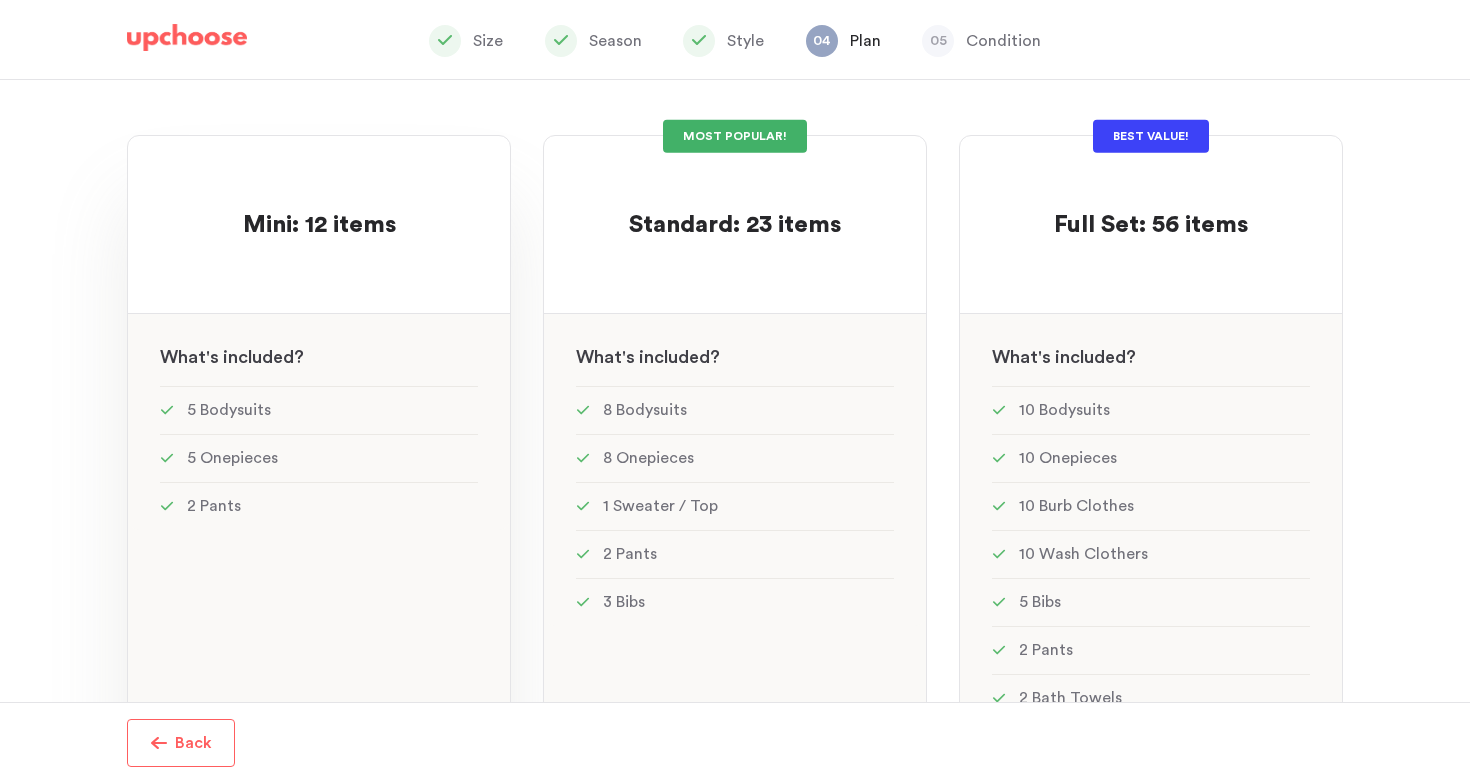 click at bounding box center (319, 261) 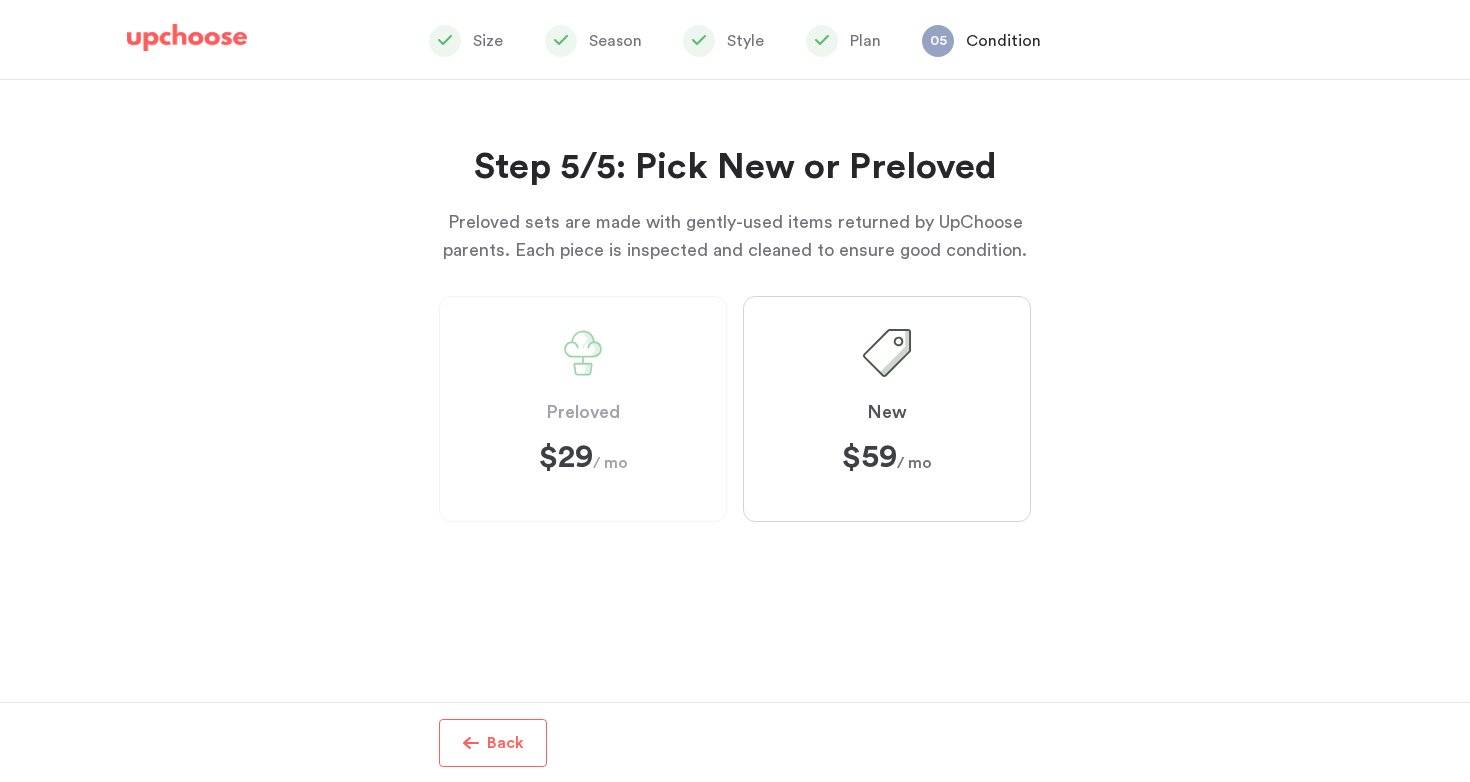 click on "Step 5/5: Pick New or Preloved Preloved sets are made with gently-used items returned by UpChoose parents. Each piece is inspected and cleaned to ensure good condition. Step 5/5: Pick New or Preloved Preloved sets are made with gently-used items returned by UpChoose parents. Each piece is inspected and cleaned to ensure good condition. Preloved $29 $29  / mo New $59 $59  / mo" at bounding box center [735, 391] 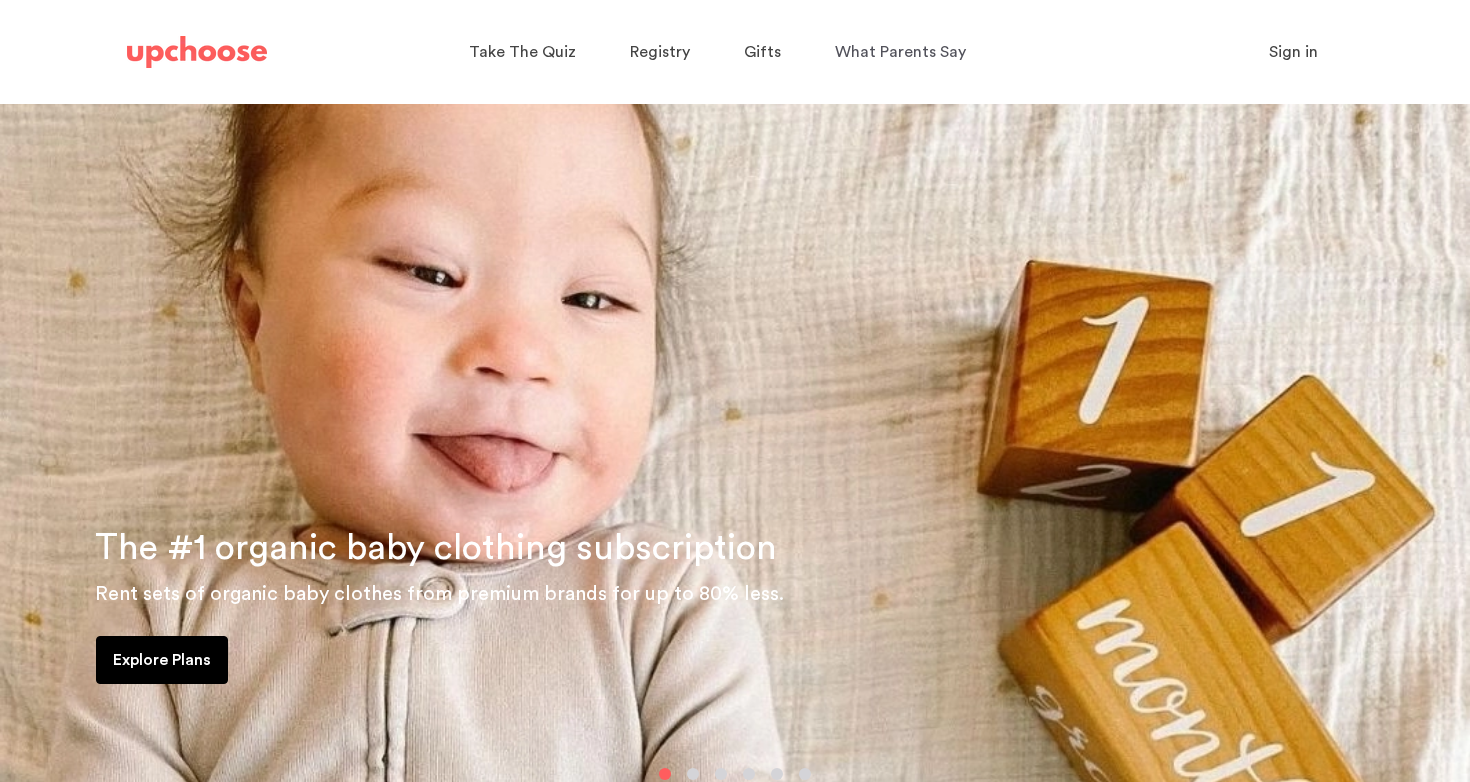 scroll, scrollTop: 0, scrollLeft: 0, axis: both 